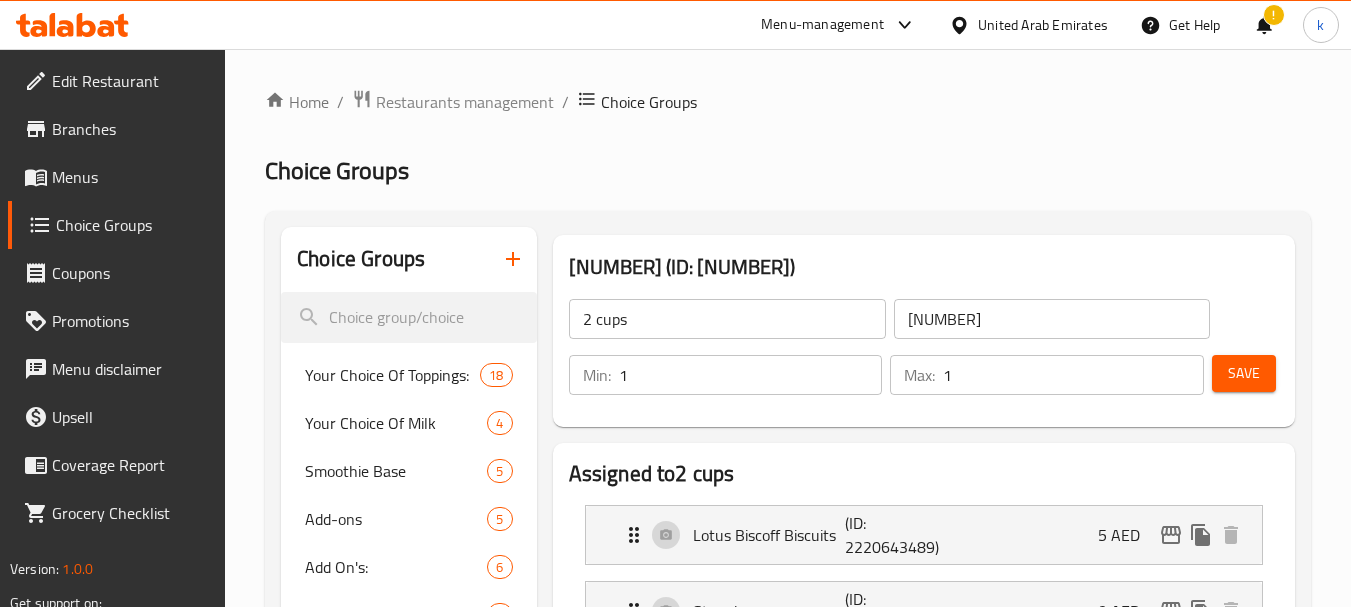 scroll, scrollTop: 2600, scrollLeft: 0, axis: vertical 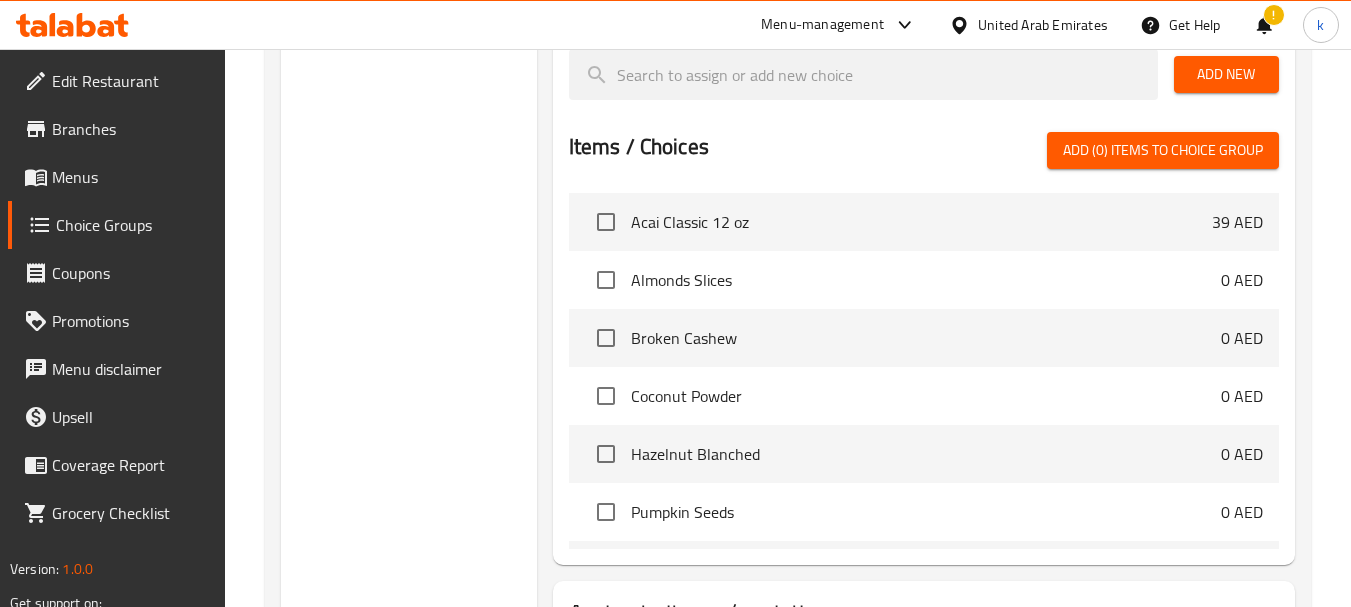 click on "United Arab Emirates" at bounding box center (1043, 25) 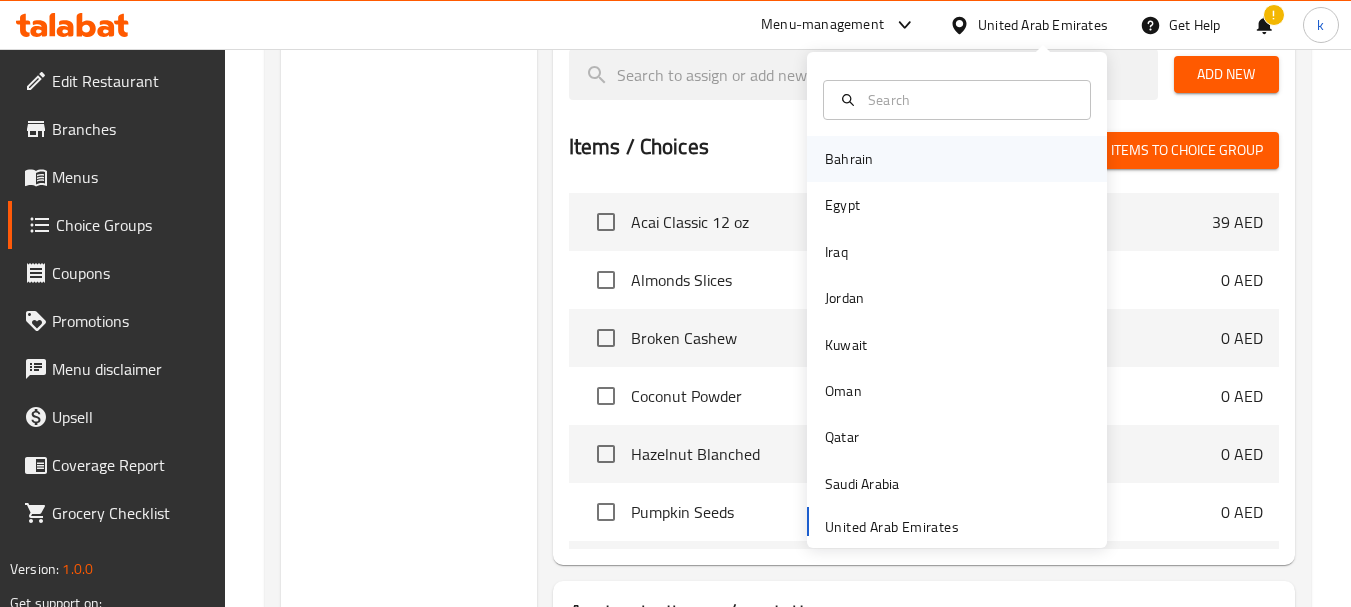 click on "Bahrain" at bounding box center [849, 159] 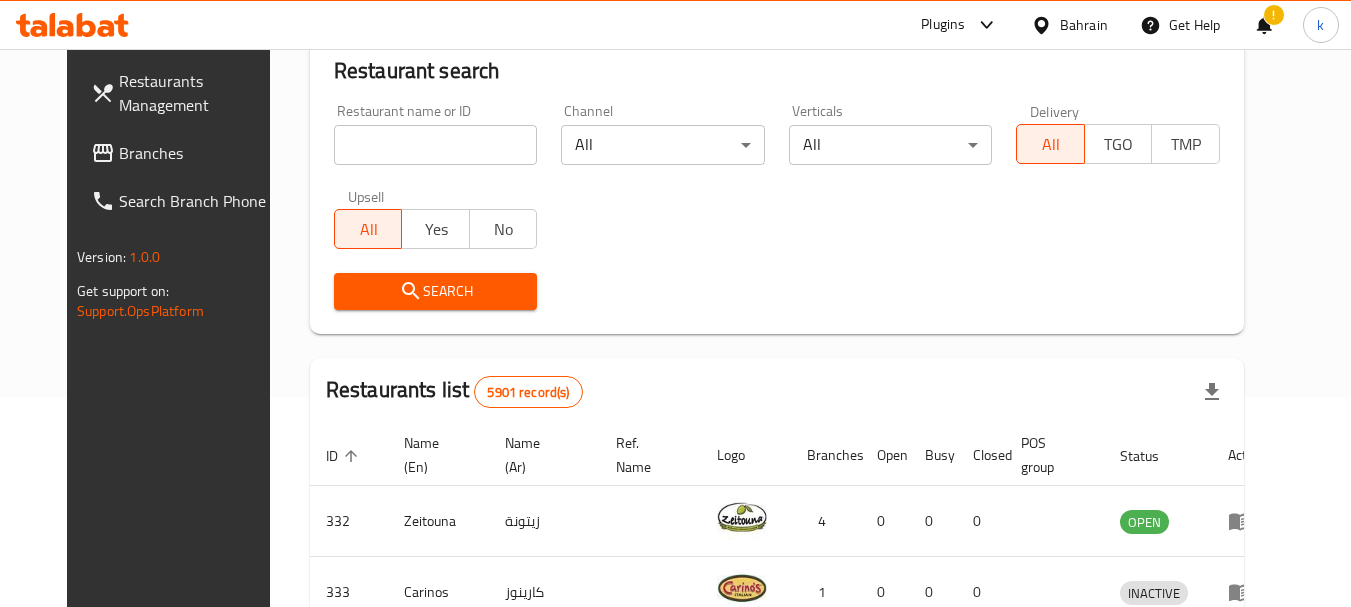 scroll, scrollTop: 907, scrollLeft: 0, axis: vertical 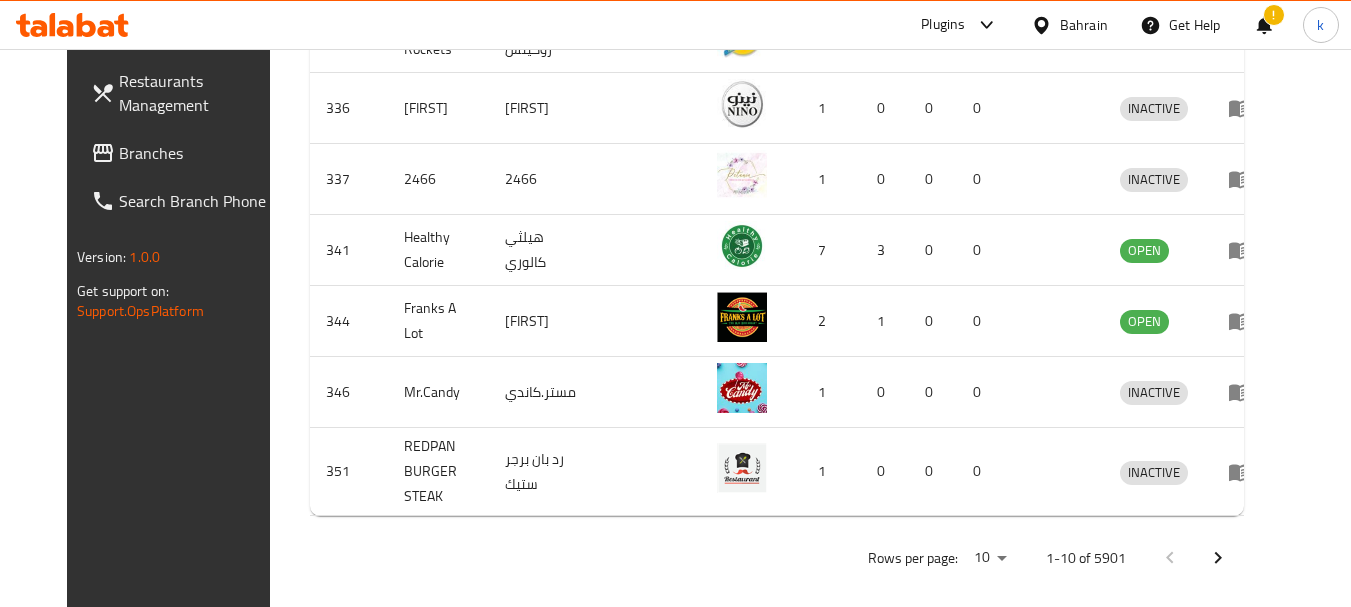 click on "Bahrain" at bounding box center [1084, 25] 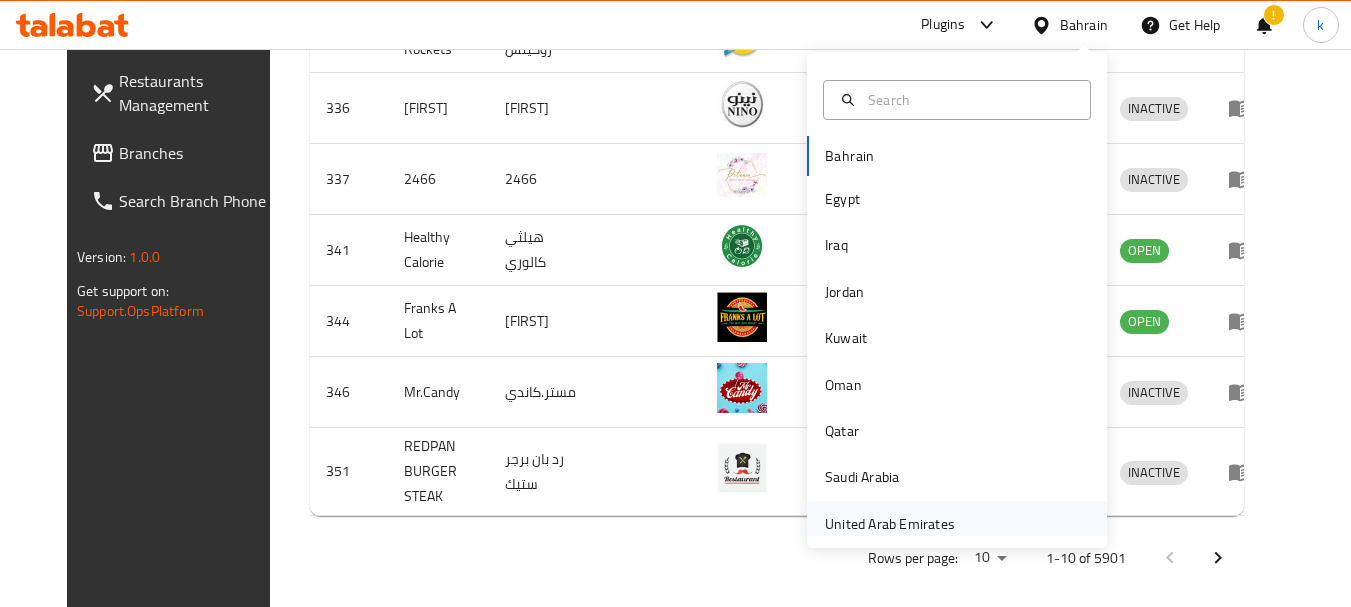click on "United Arab Emirates" at bounding box center [890, 524] 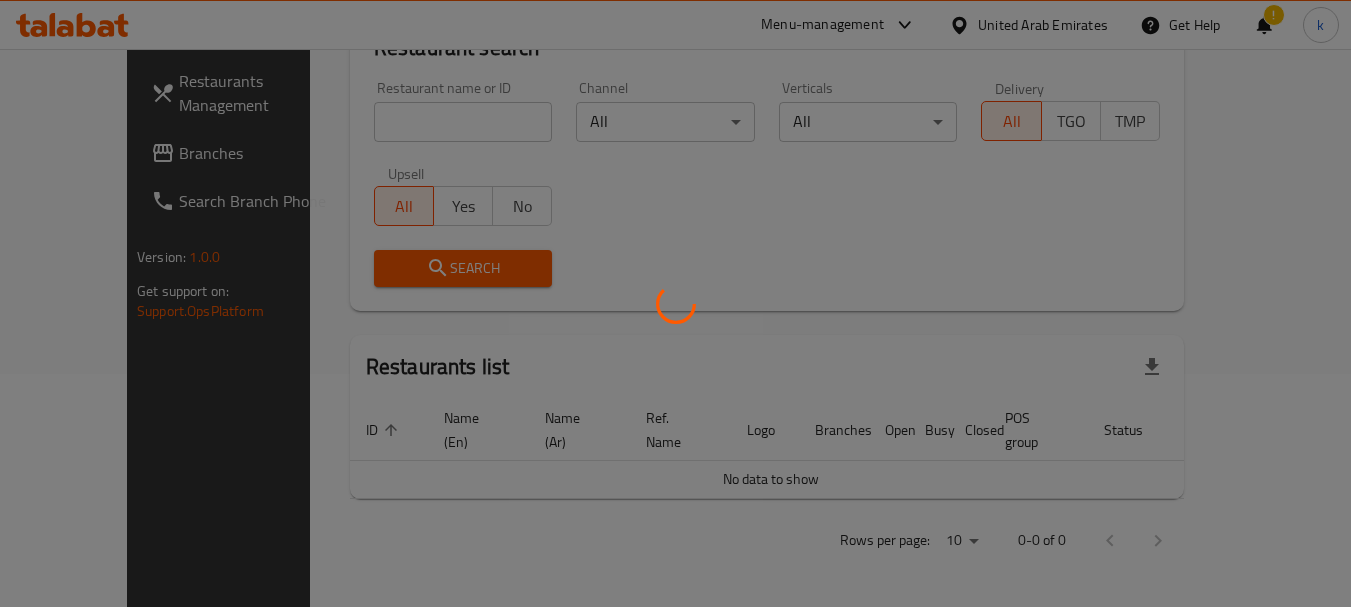 scroll, scrollTop: 907, scrollLeft: 0, axis: vertical 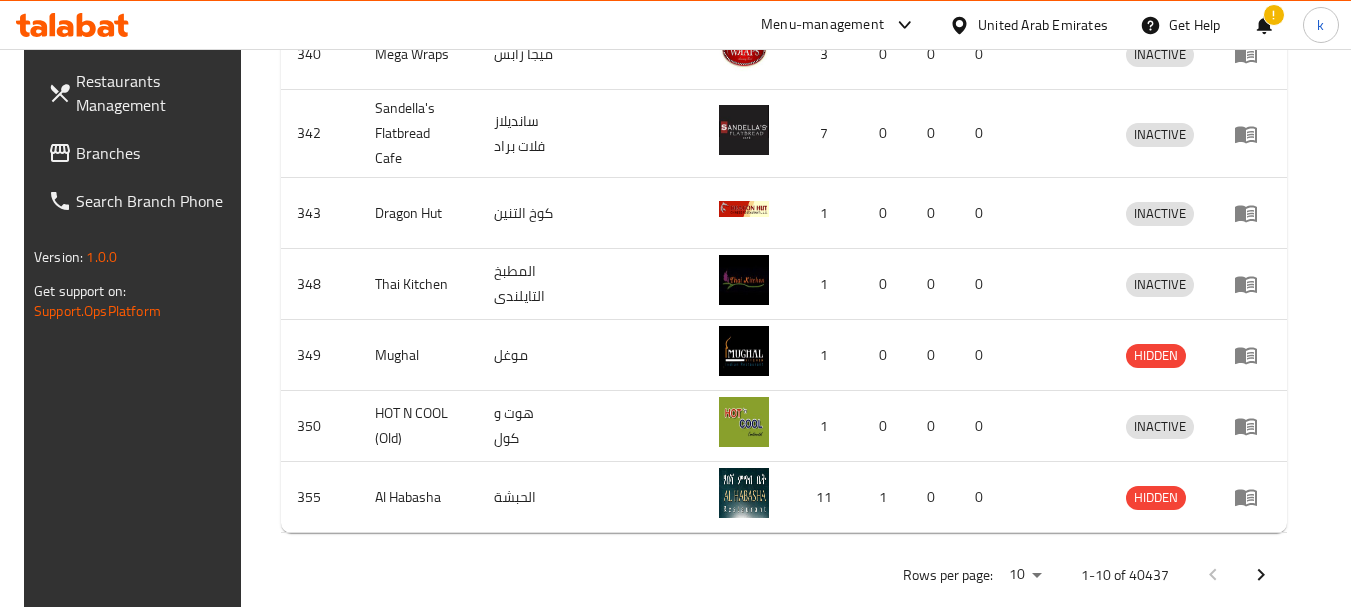 click on "Branches" at bounding box center (141, 153) 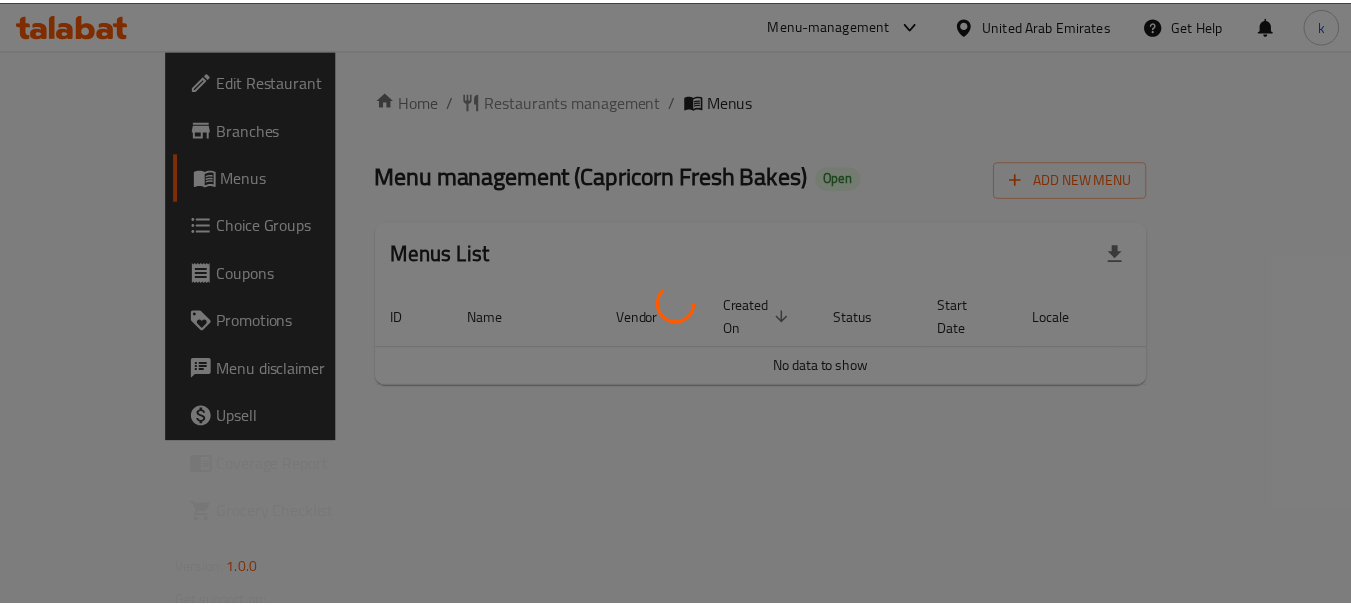 scroll, scrollTop: 0, scrollLeft: 0, axis: both 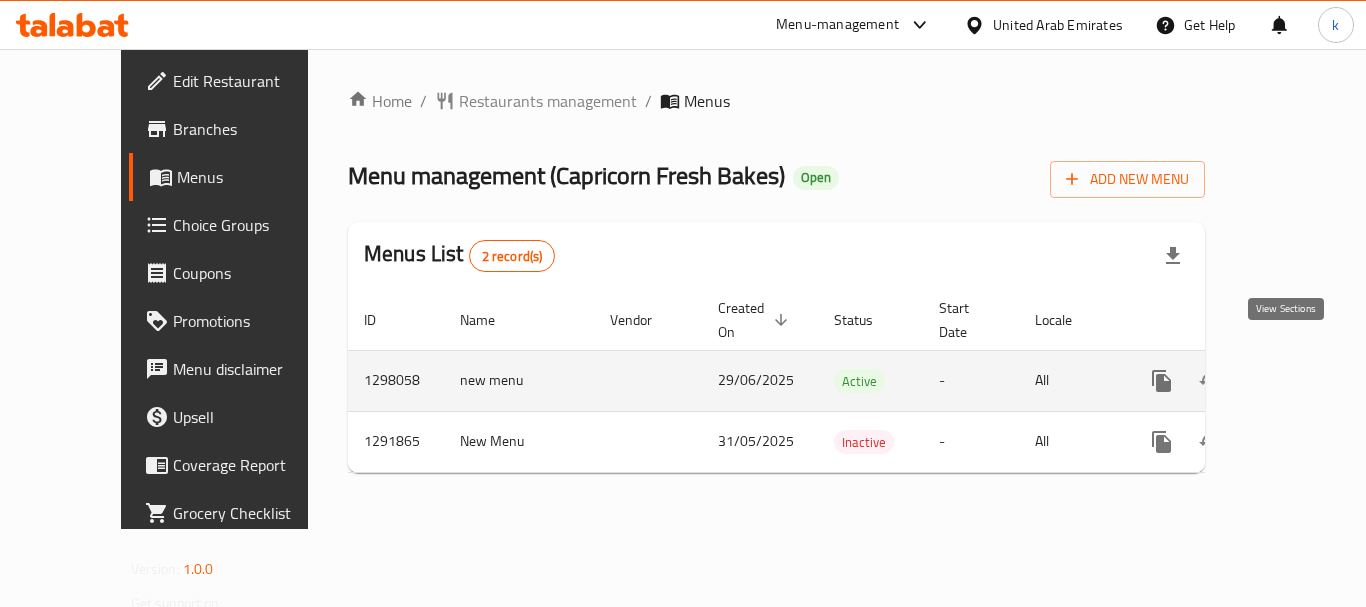 click 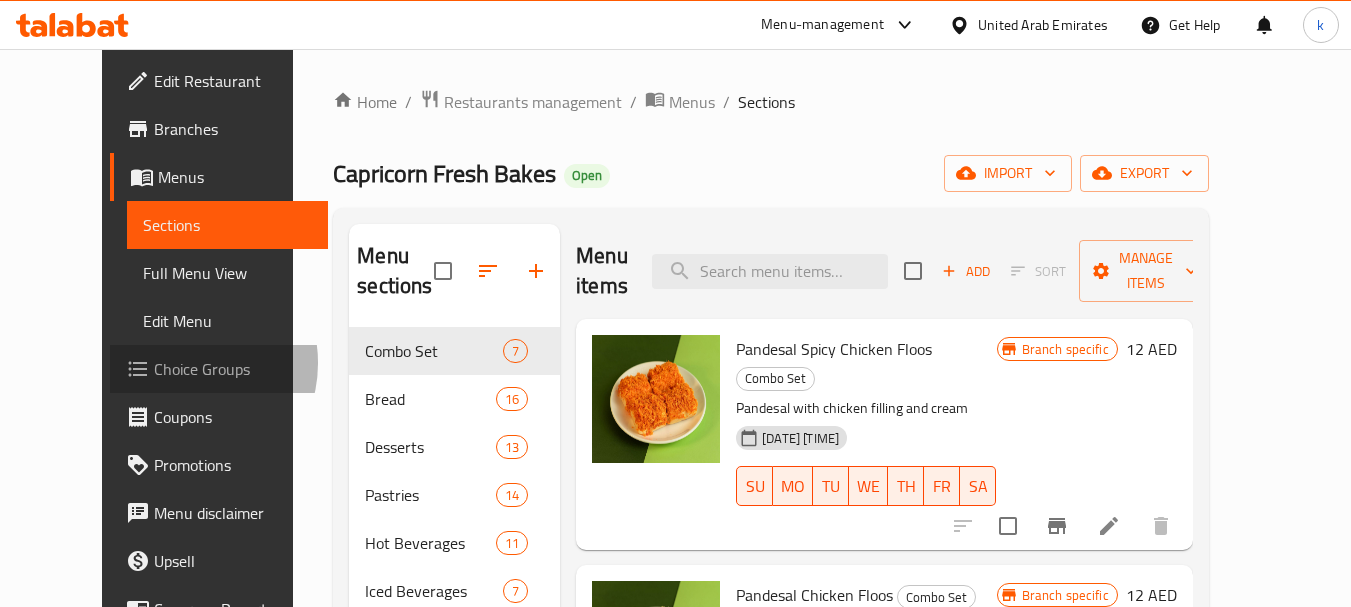 click on "Choice Groups" at bounding box center [233, 369] 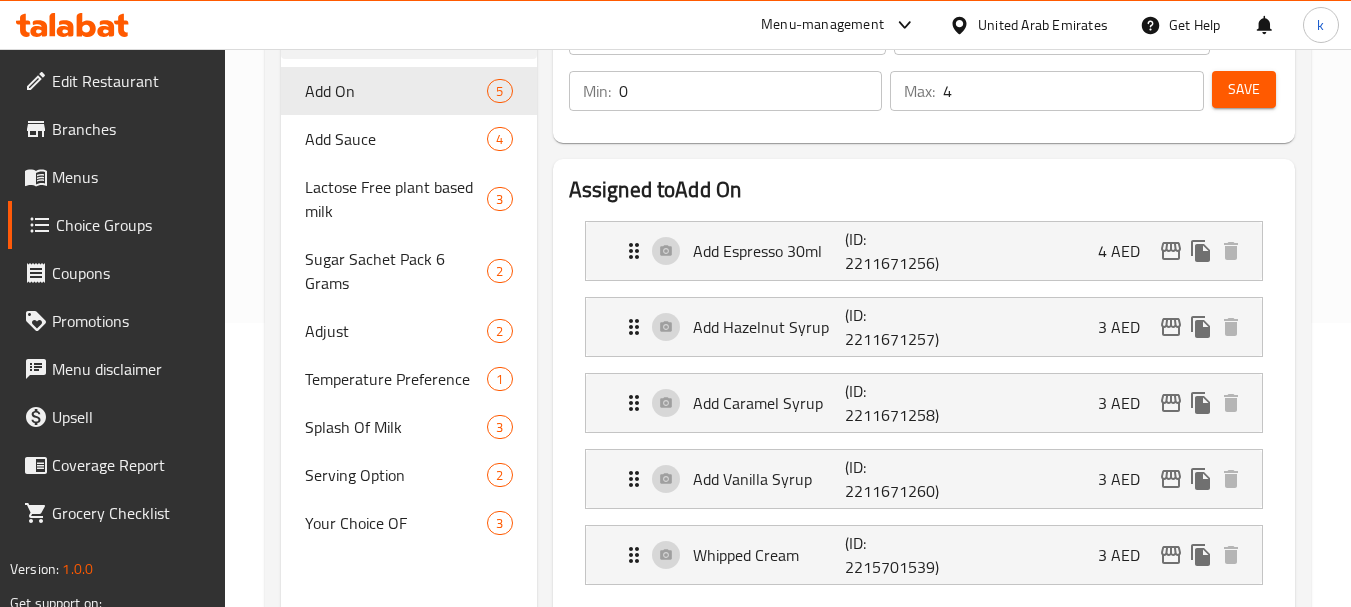 scroll, scrollTop: 300, scrollLeft: 0, axis: vertical 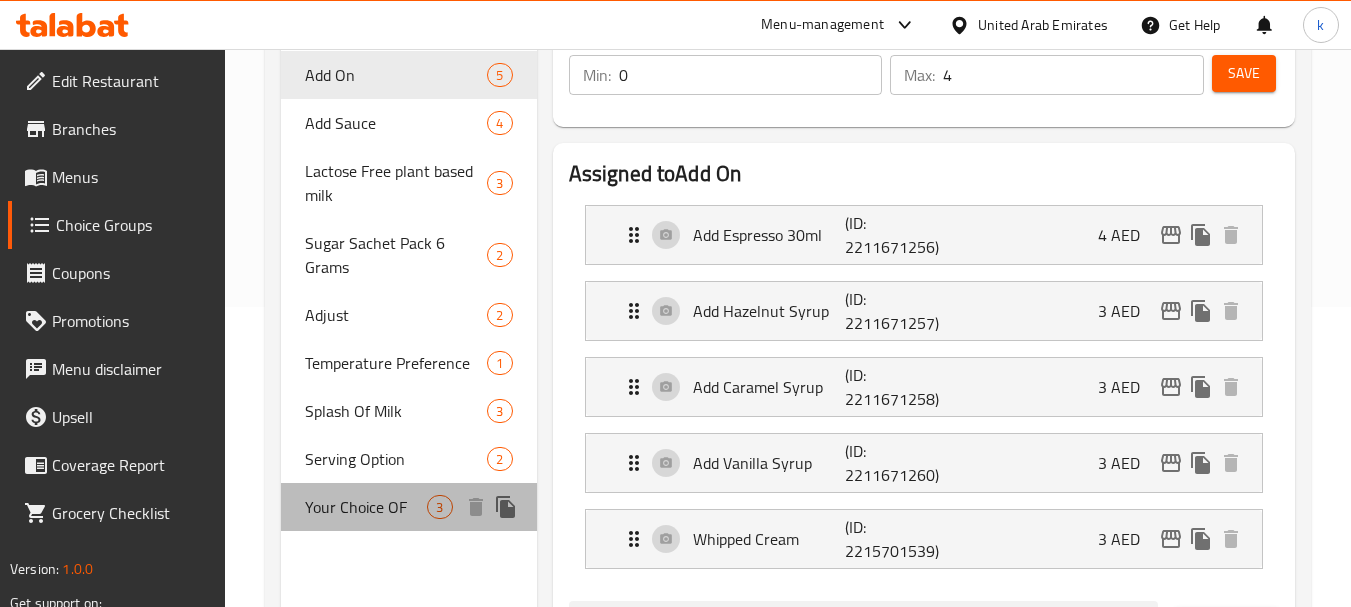 click on "Your Choice OF" at bounding box center [366, 507] 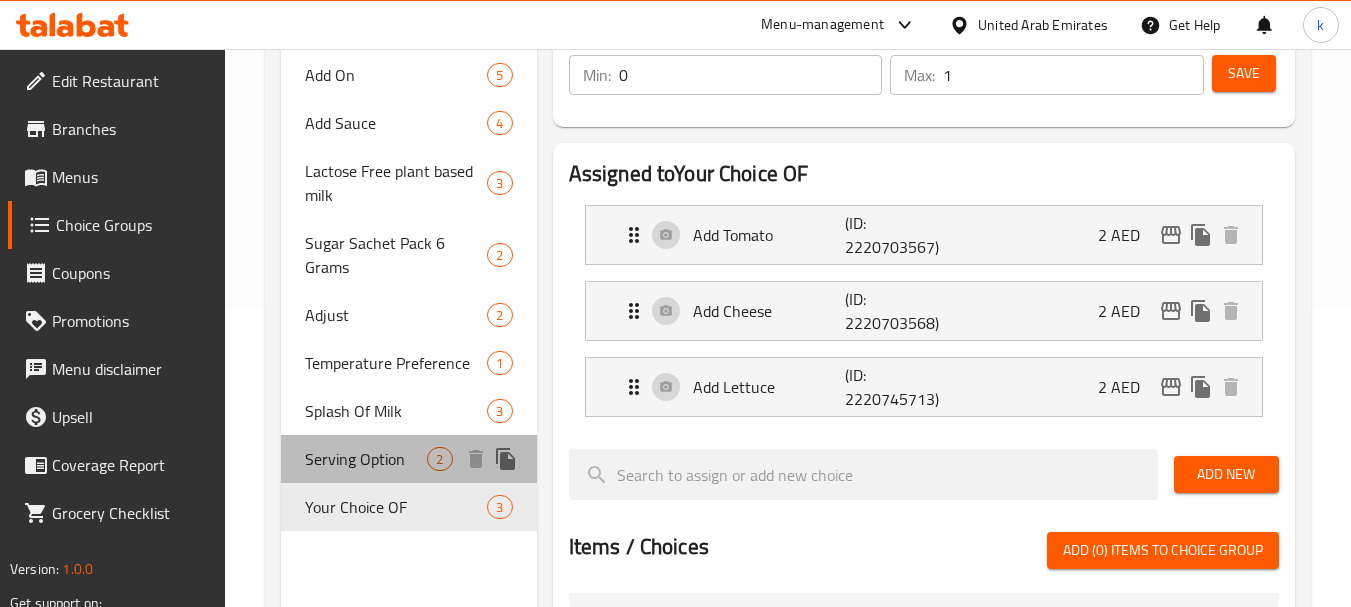 click on "Serving Option" at bounding box center [366, 459] 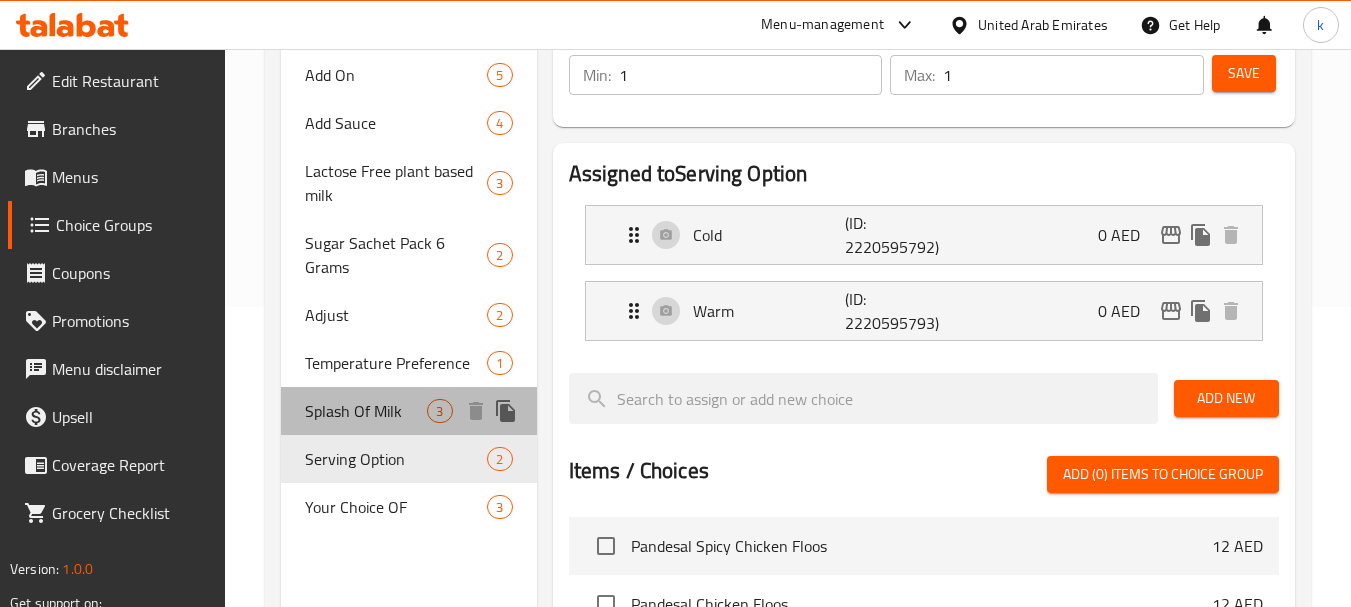click on "Splash Of Milk" at bounding box center (366, 411) 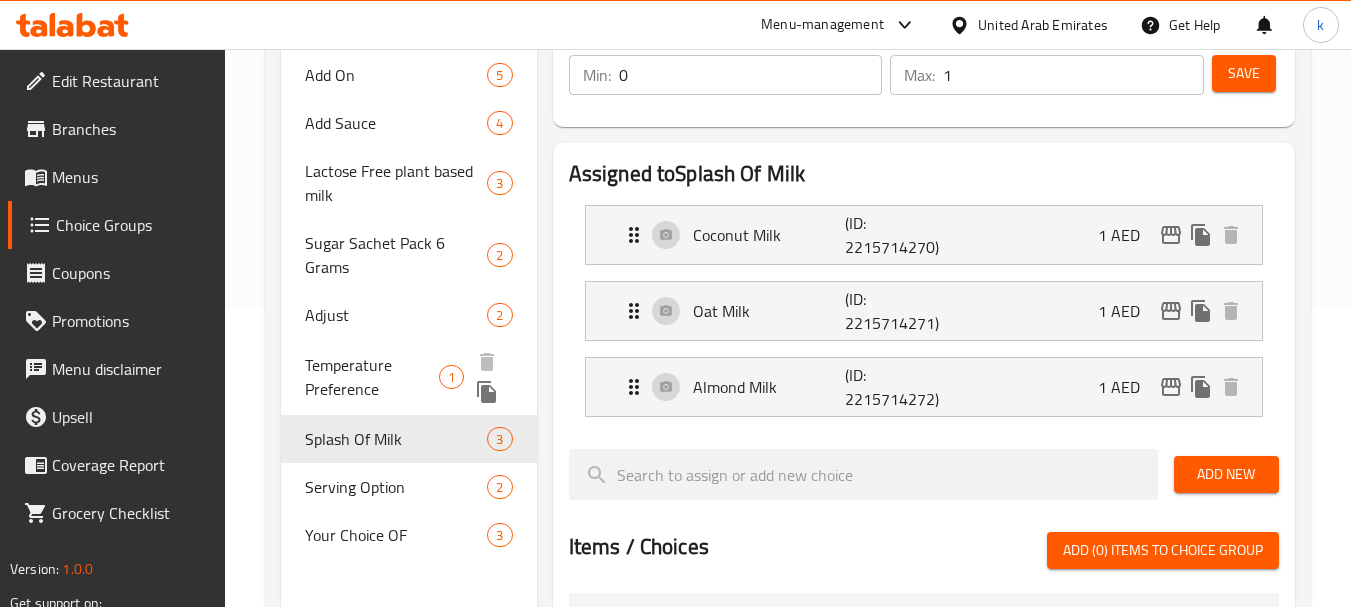 click on "Temperature Preference" at bounding box center (372, 377) 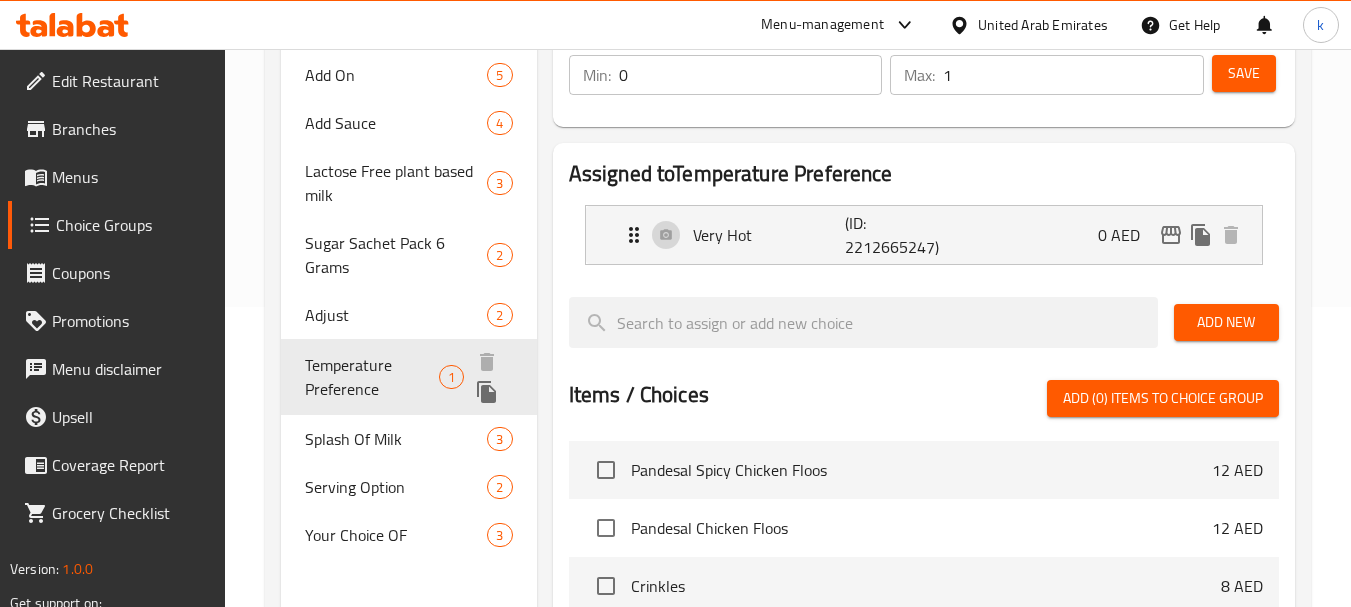 type on "Temperature Preference" 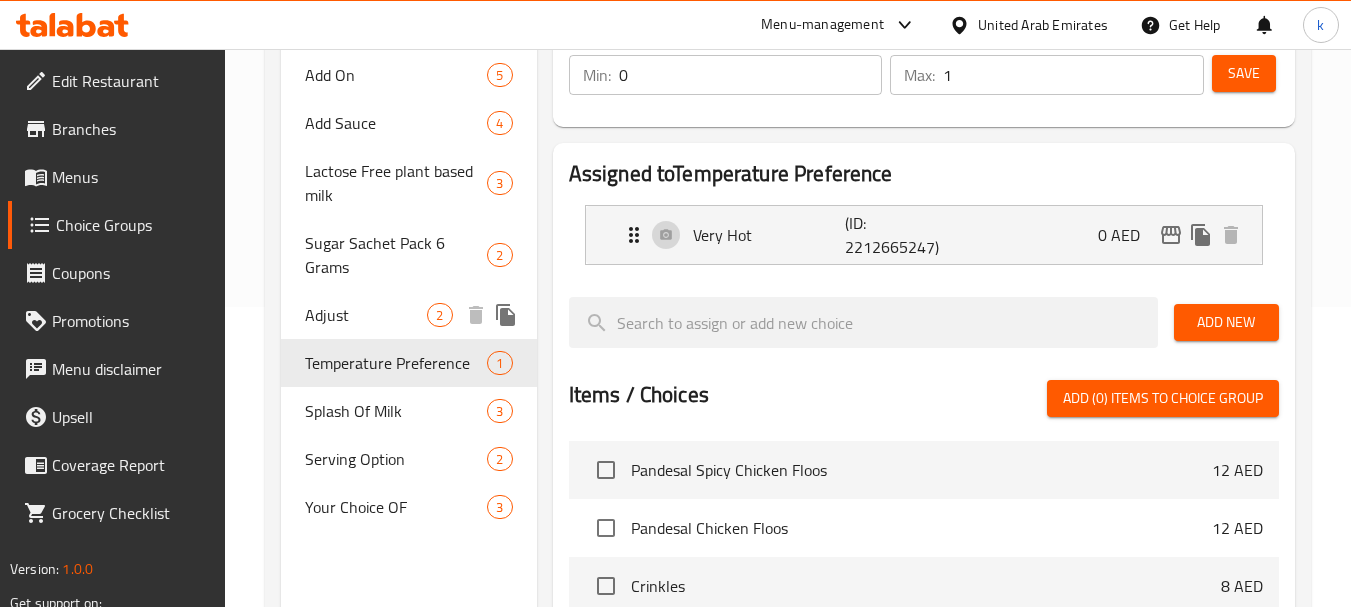 click on "Adjust" at bounding box center [366, 315] 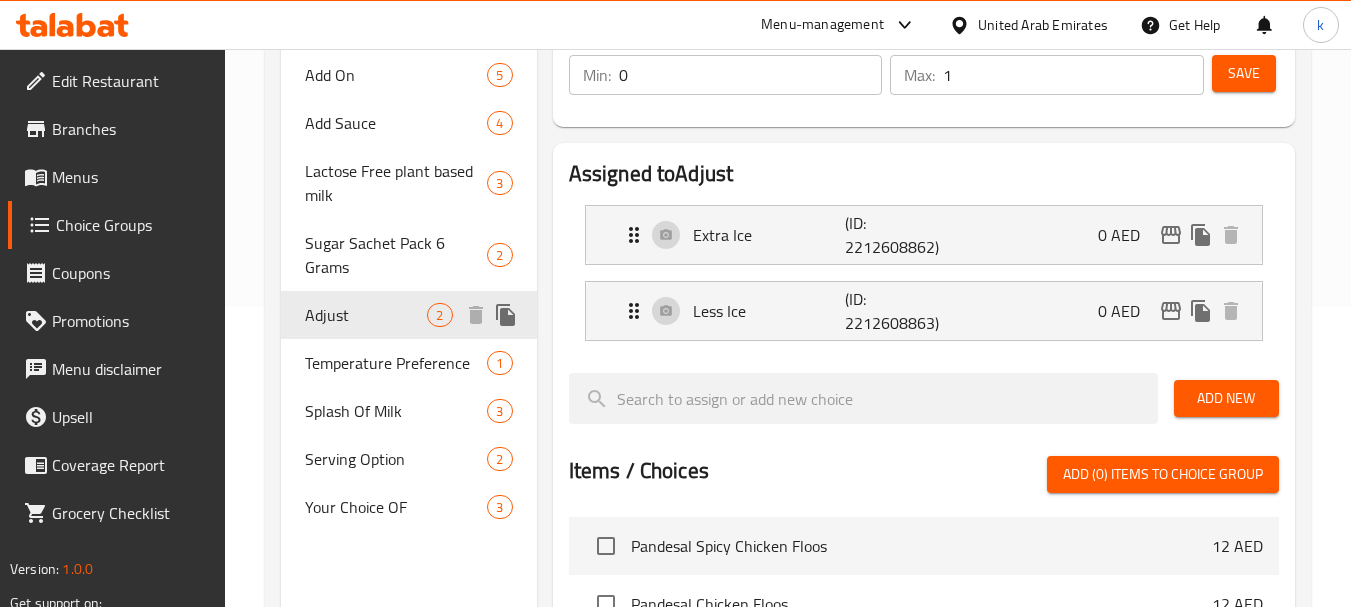 type on "Adjust" 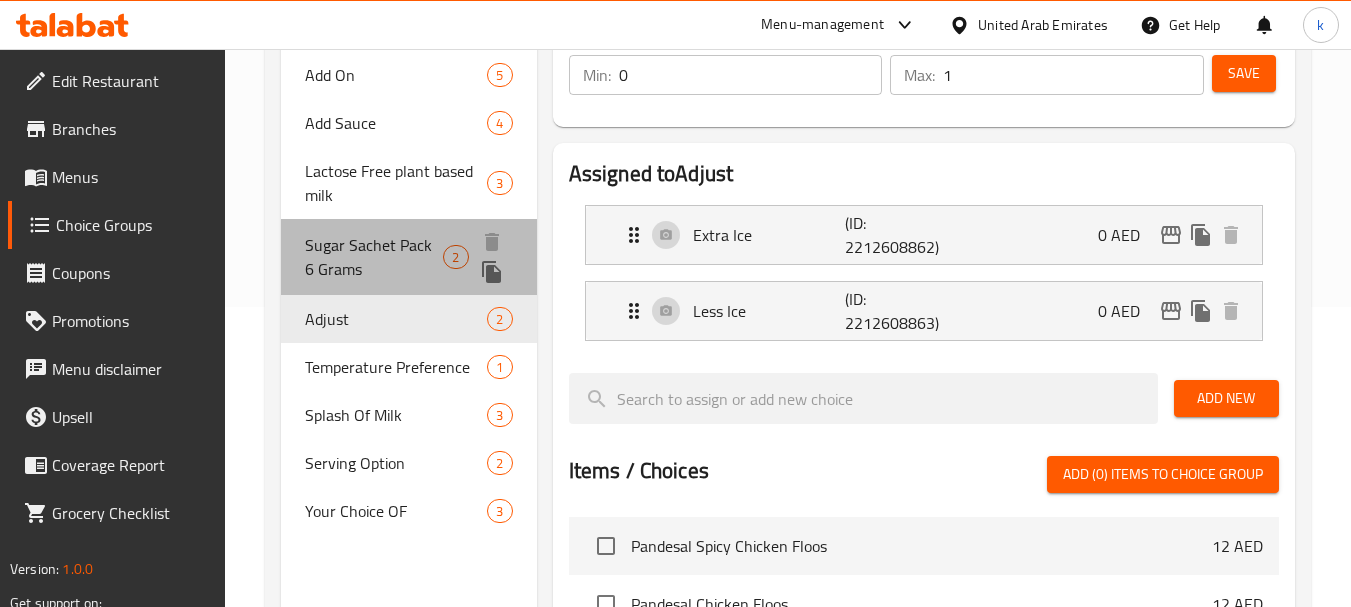 click on "Sugar Sachet Pack 6 Grams" at bounding box center (374, 257) 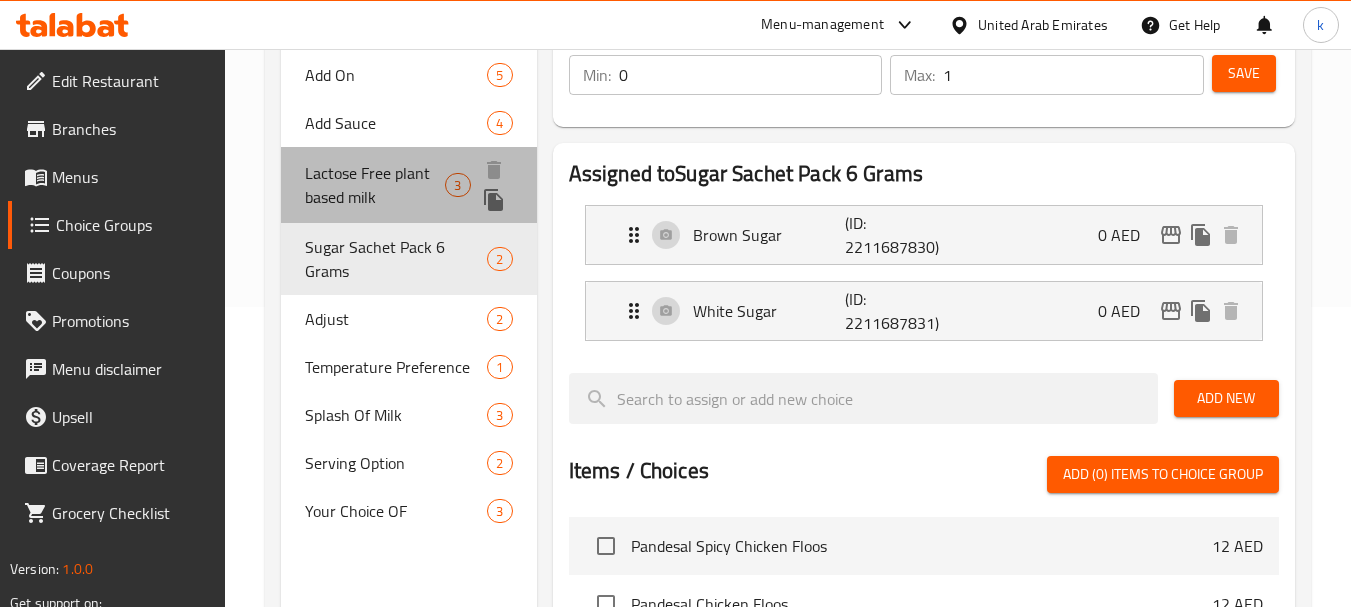 click on "Lactose Free plant based milk" at bounding box center (375, 185) 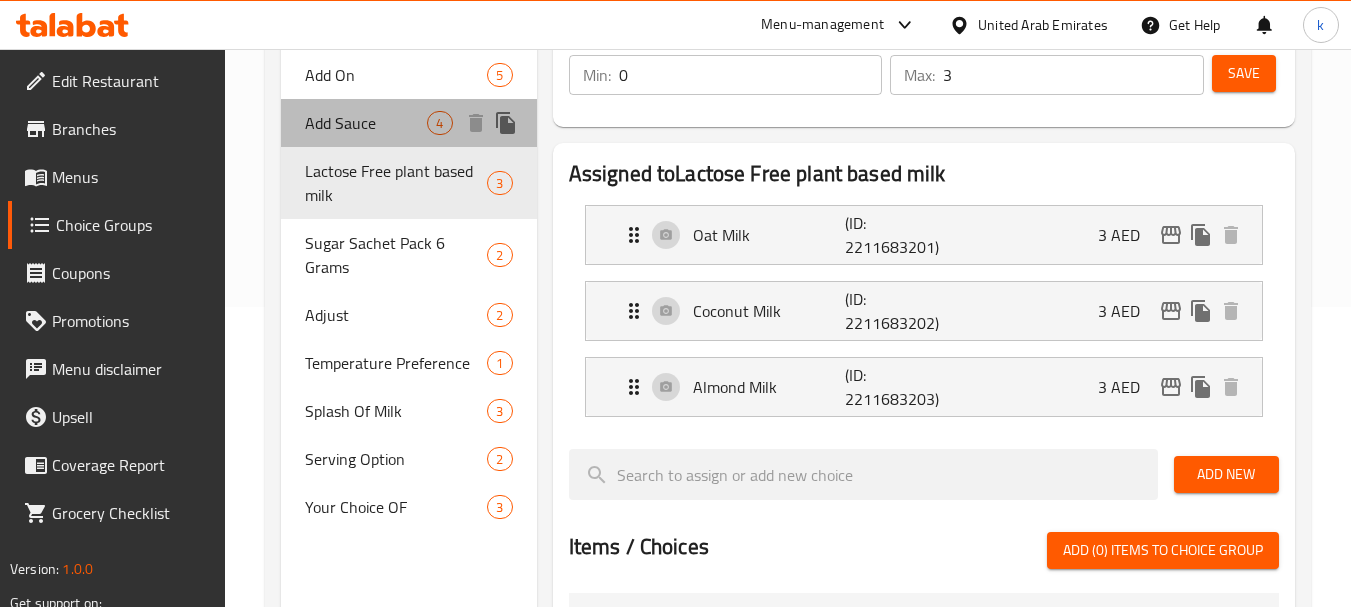 click on "Add Sauce" at bounding box center (366, 123) 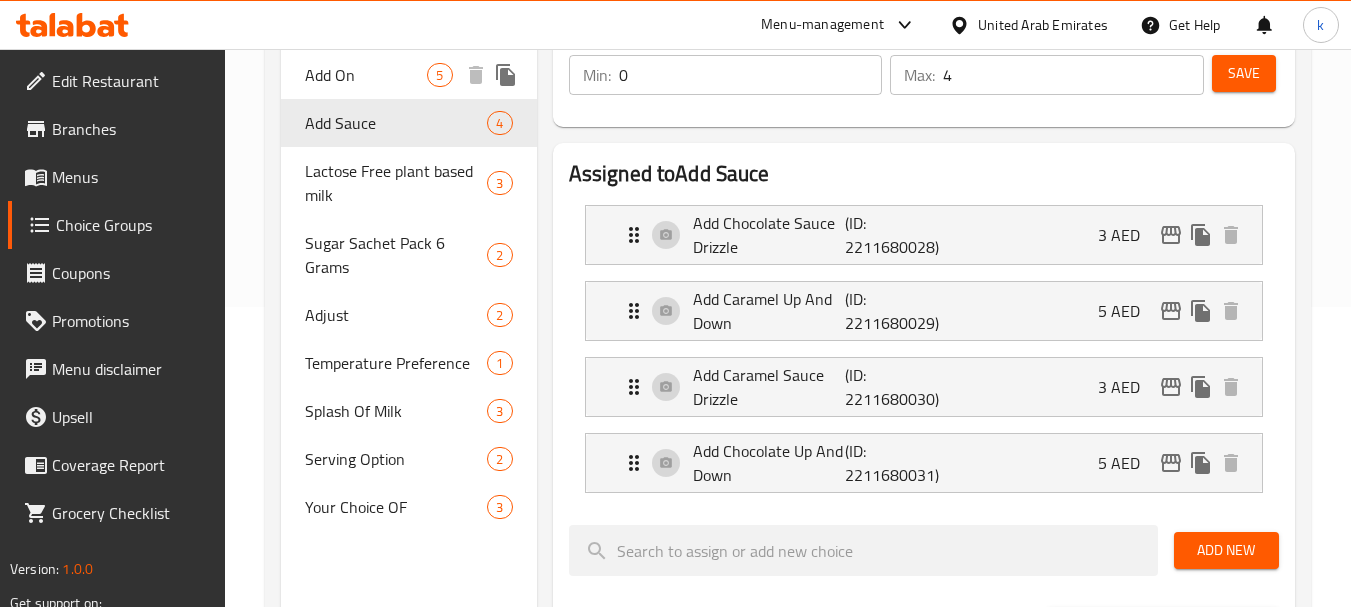 click on "Add On" at bounding box center [366, 75] 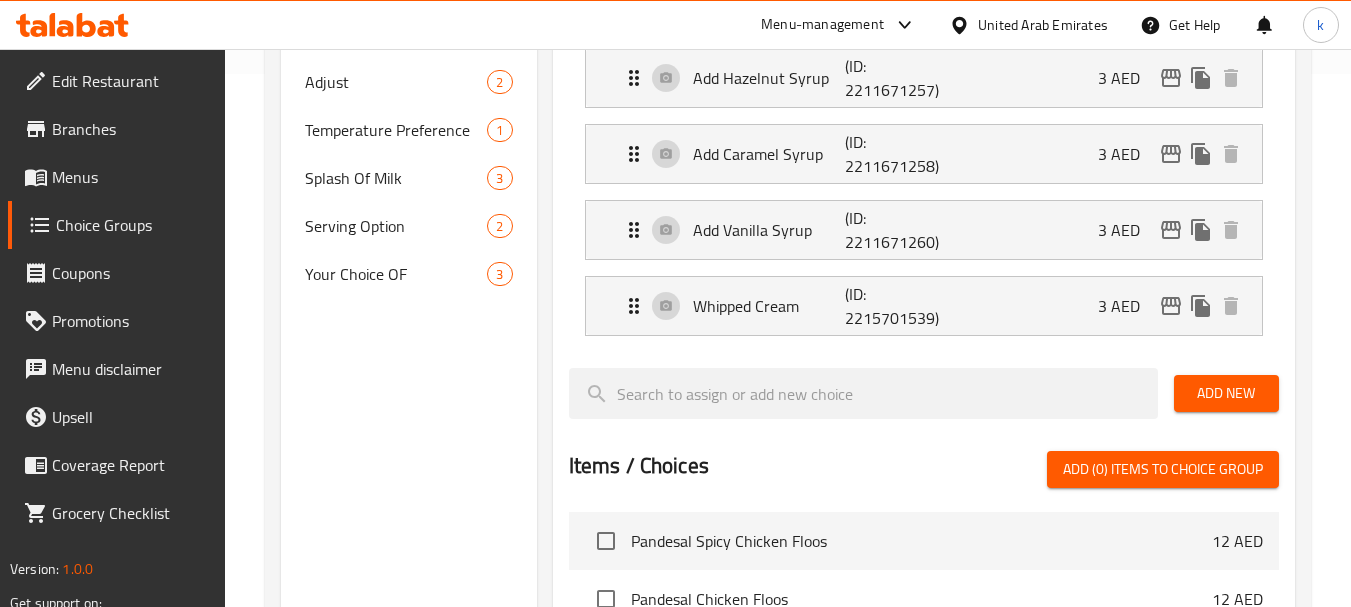 scroll, scrollTop: 700, scrollLeft: 0, axis: vertical 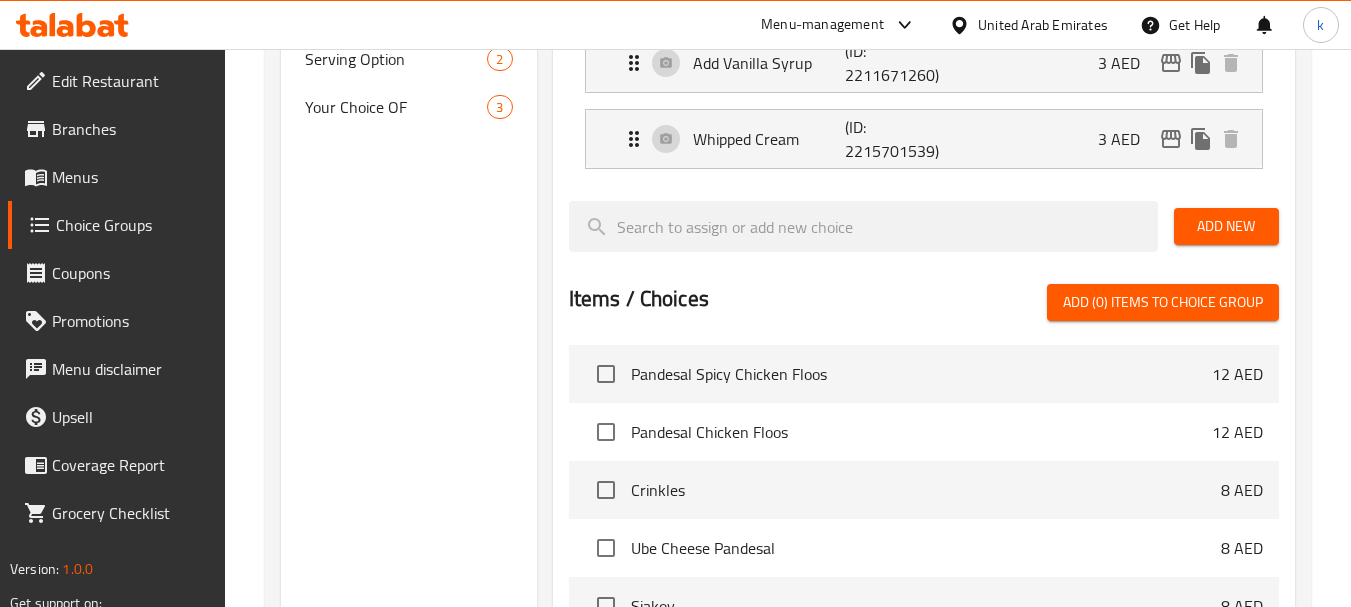 click on "Menus" at bounding box center (131, 177) 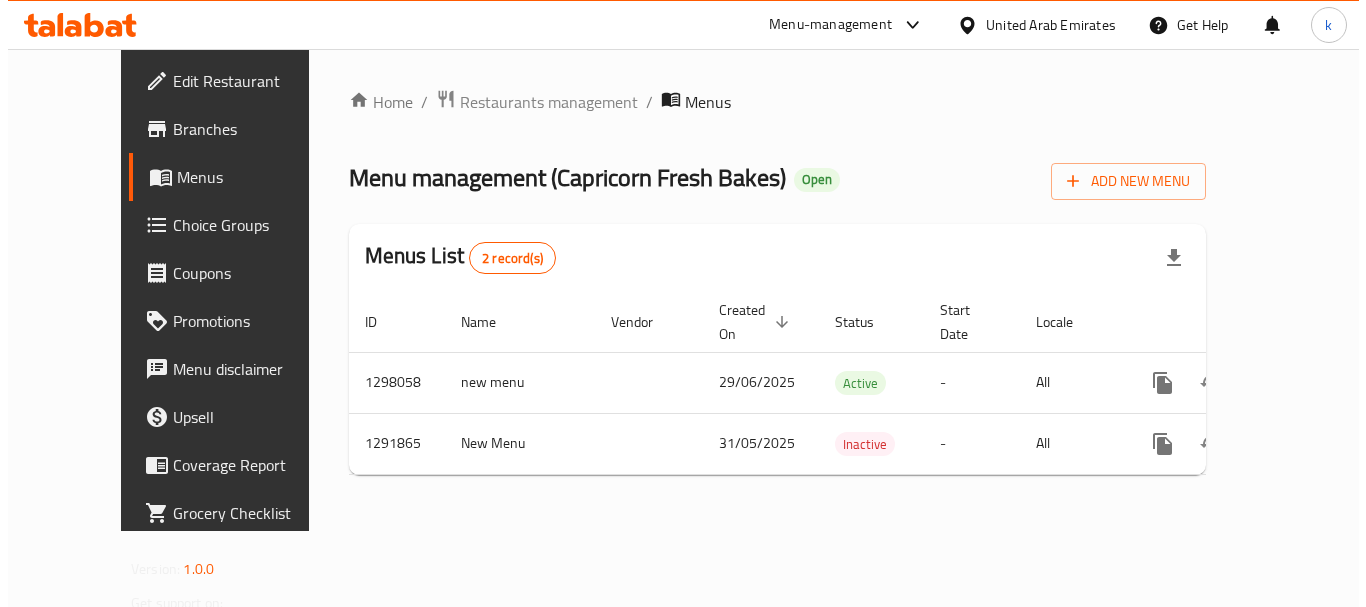 scroll, scrollTop: 0, scrollLeft: 0, axis: both 